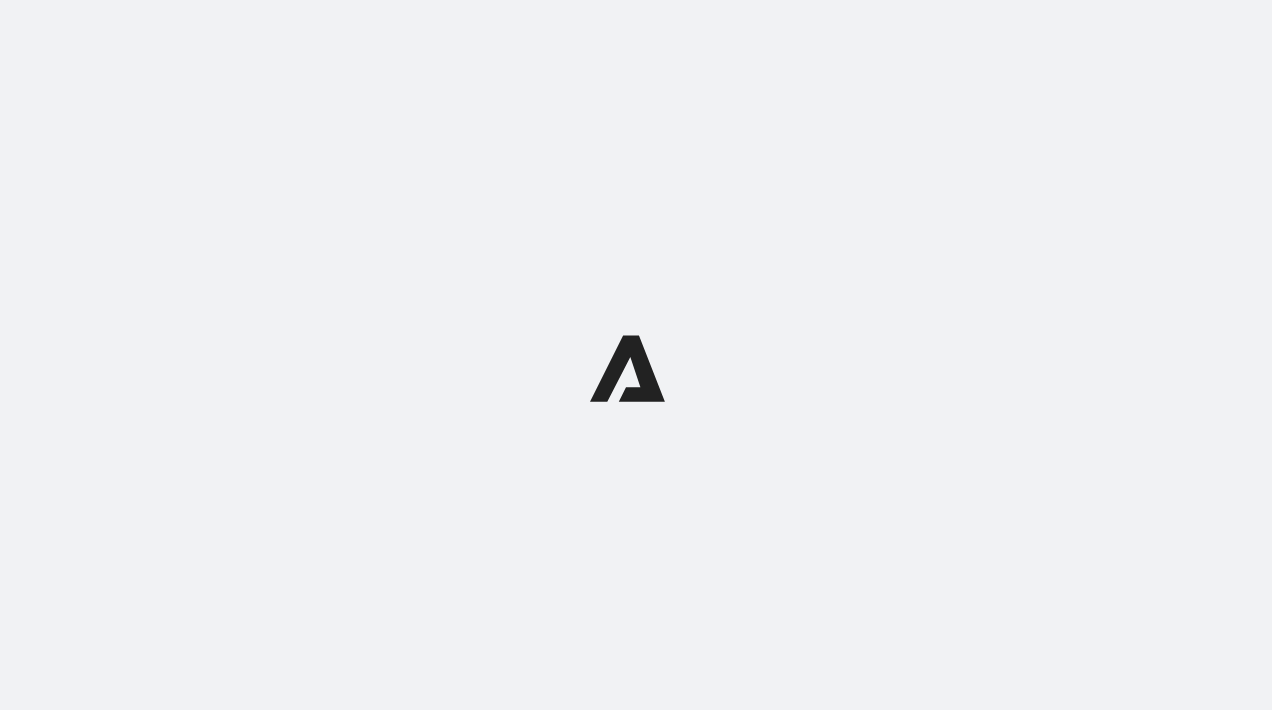 scroll, scrollTop: 0, scrollLeft: 0, axis: both 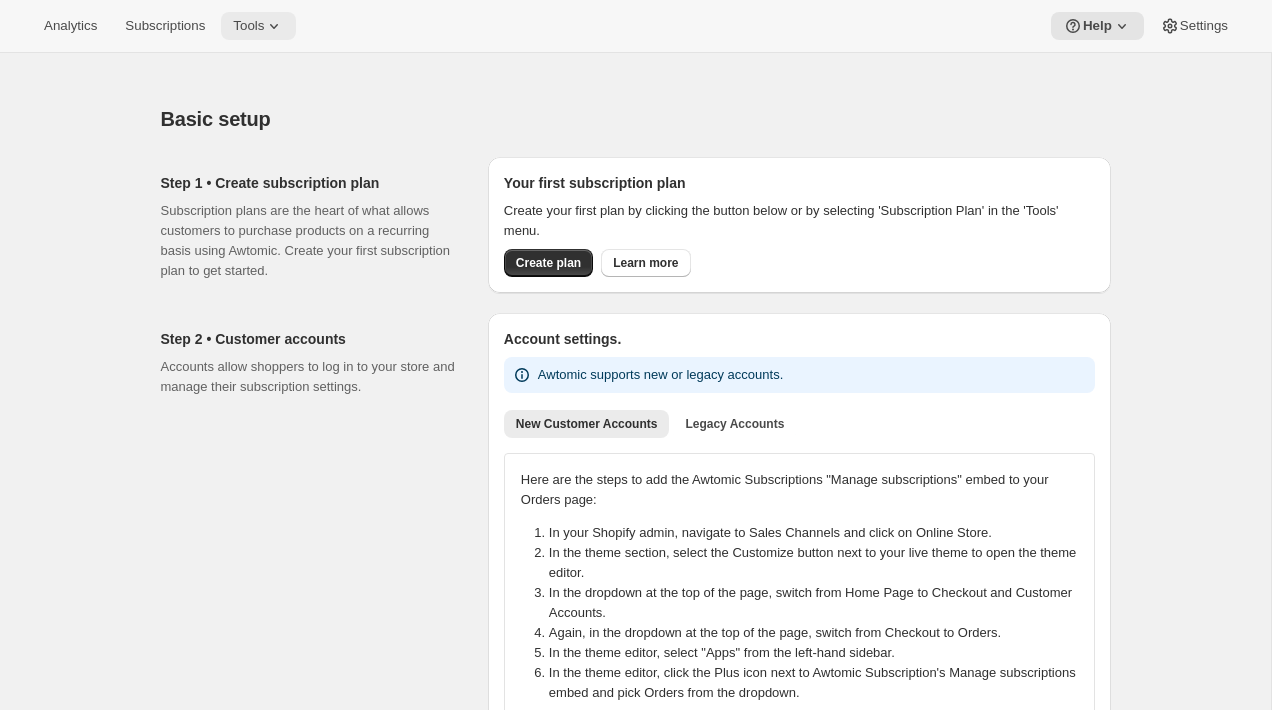 click on "Tools" at bounding box center [248, 26] 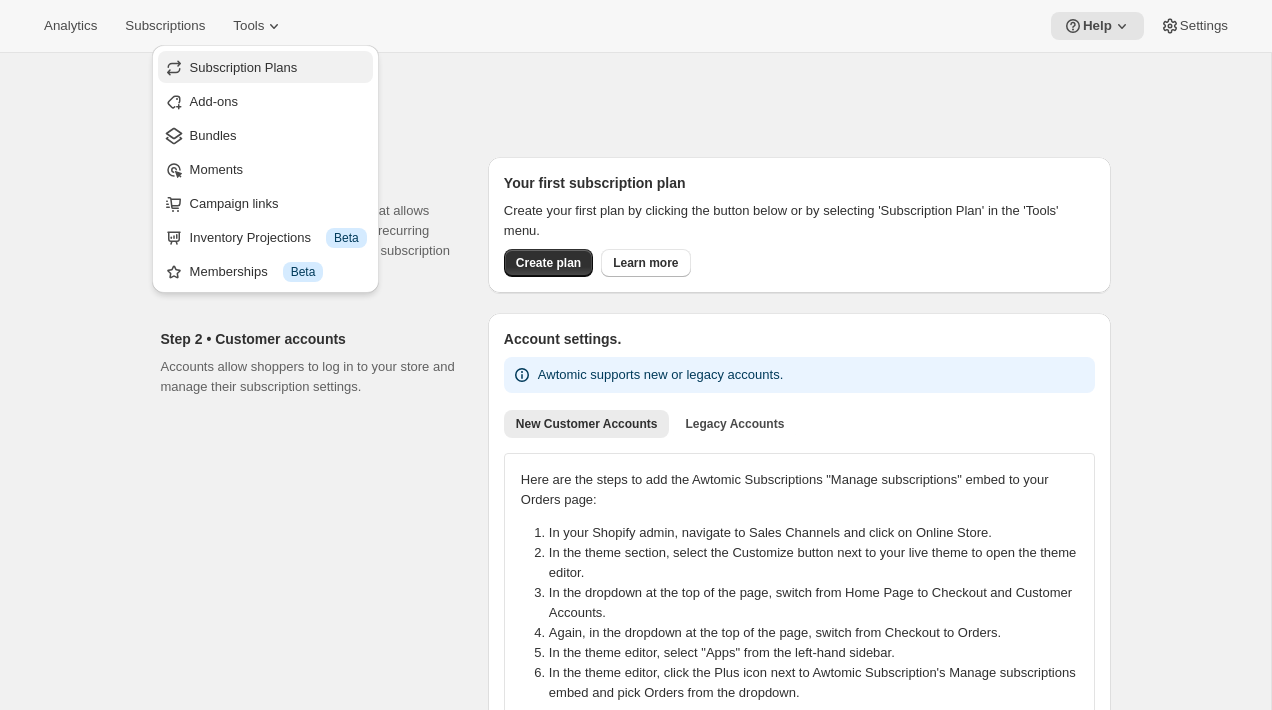 click on "Subscription Plans" at bounding box center (244, 67) 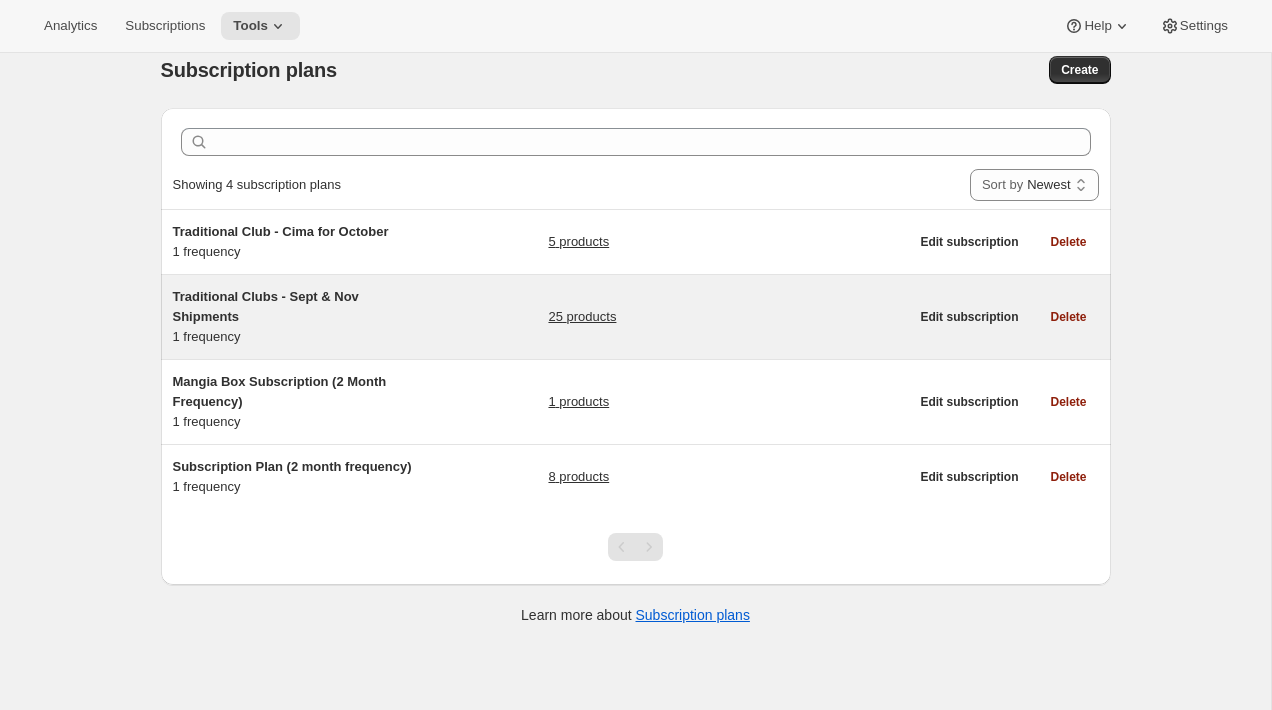 scroll, scrollTop: 22, scrollLeft: 0, axis: vertical 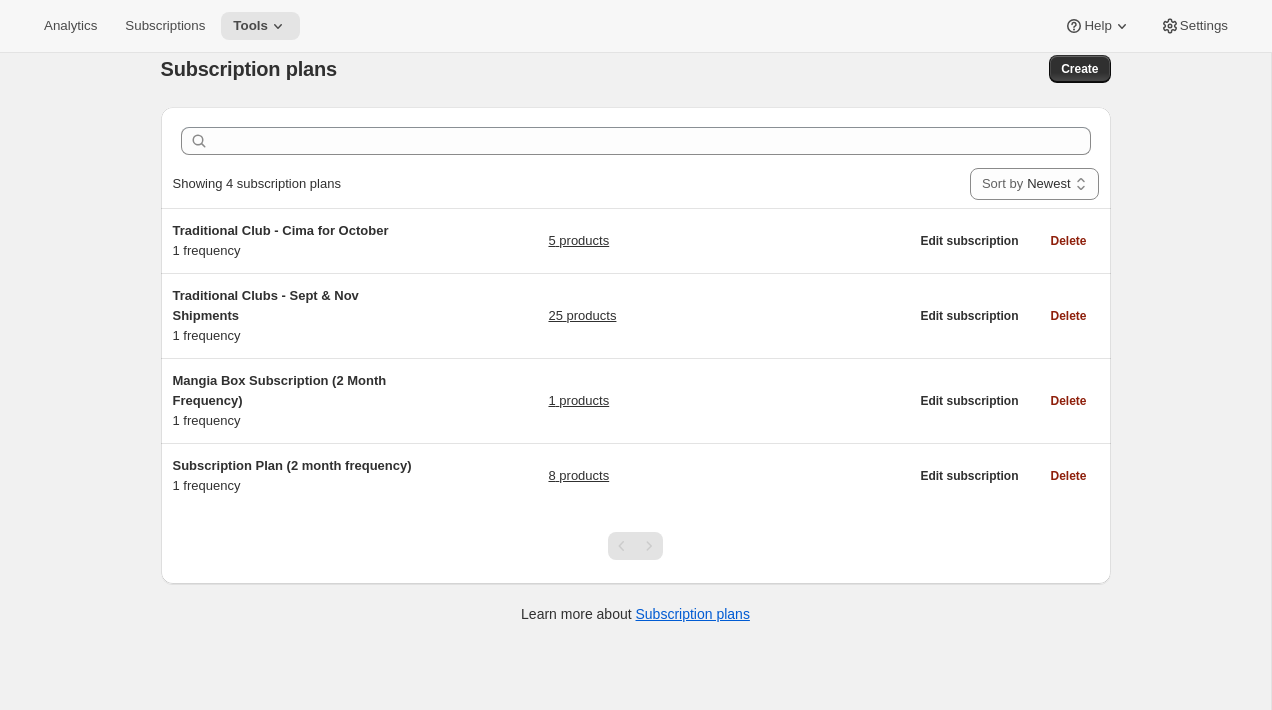 click on "Create" at bounding box center (905, 69) 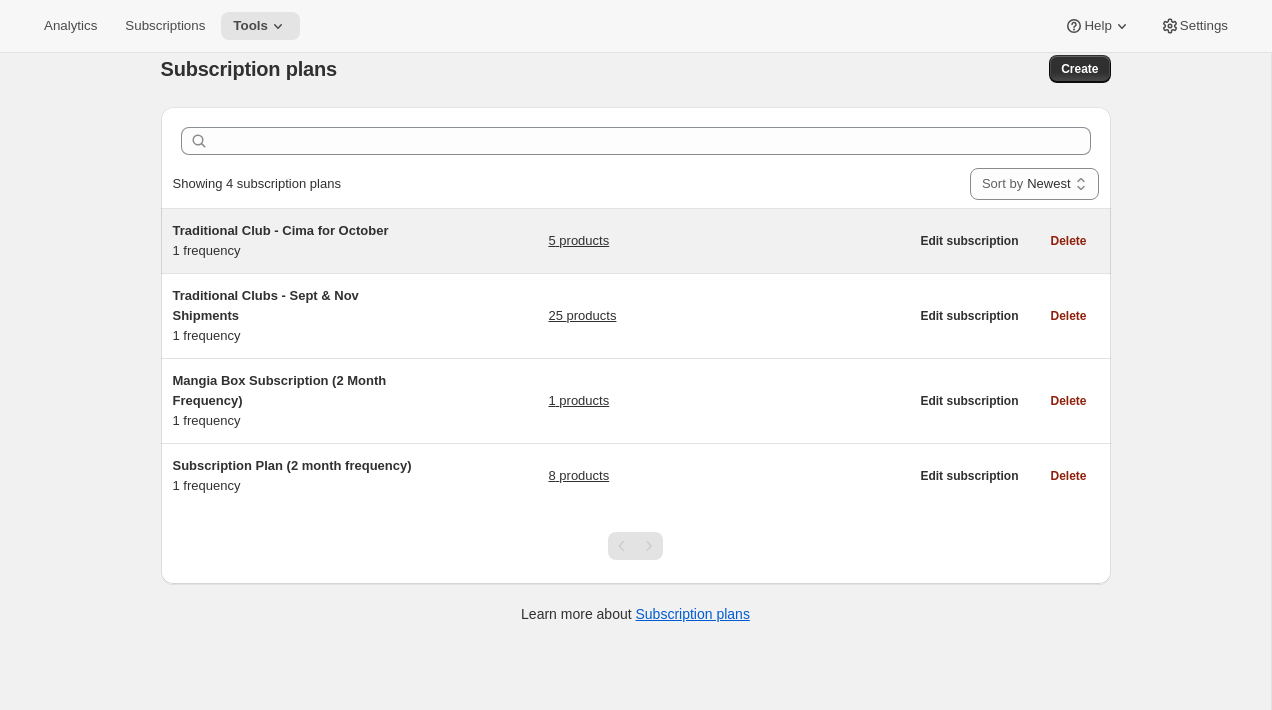 click on "Traditional Club - Cima for October" at bounding box center [281, 230] 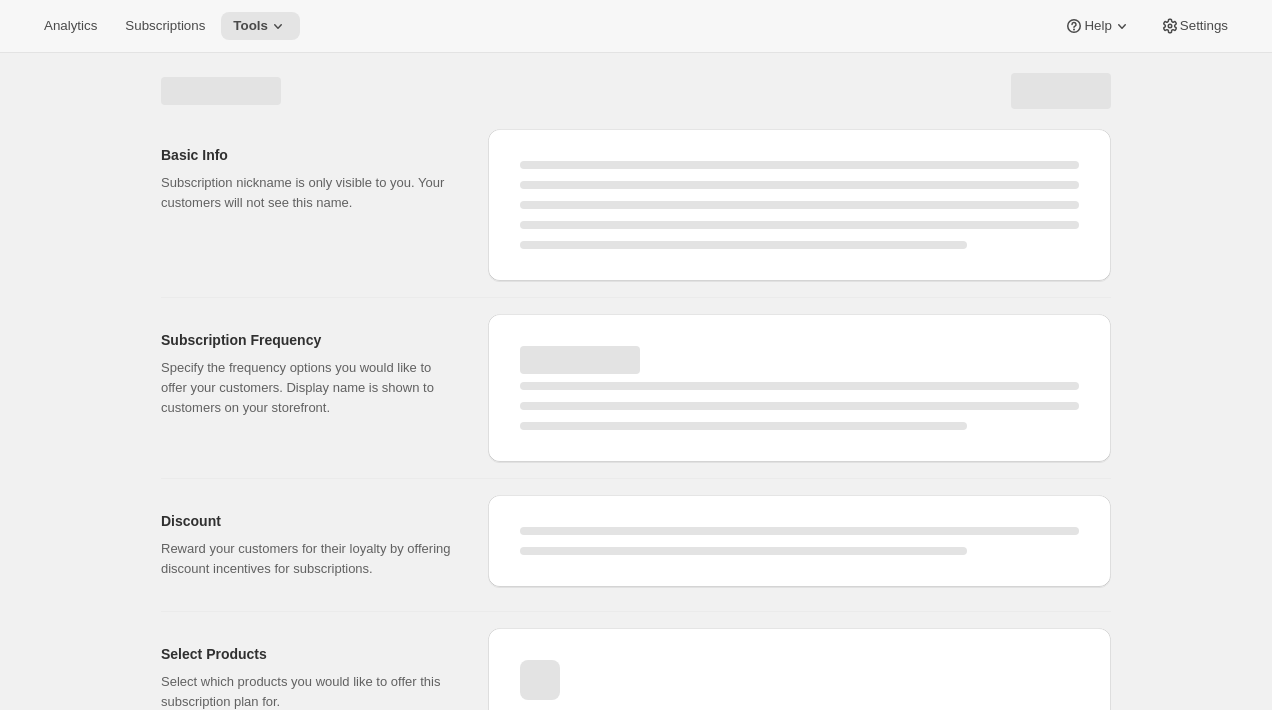 select on "WEEK" 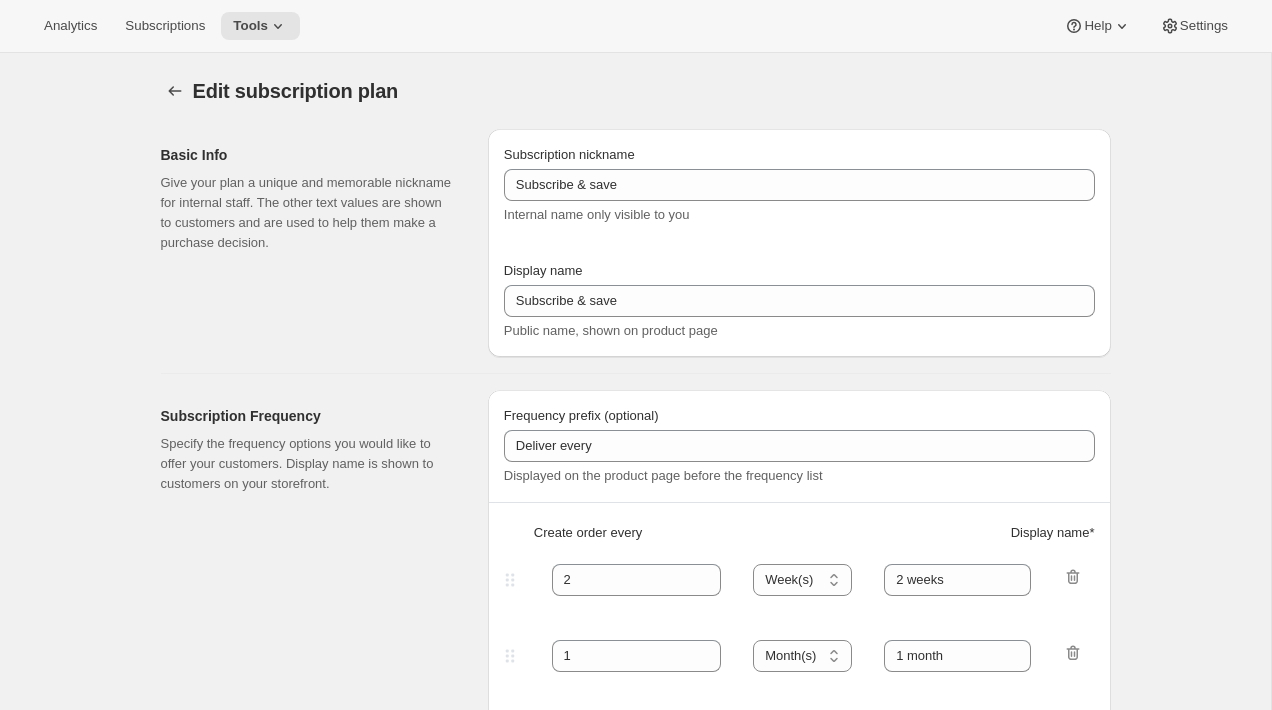 type on "Traditional Club - Cima for October" 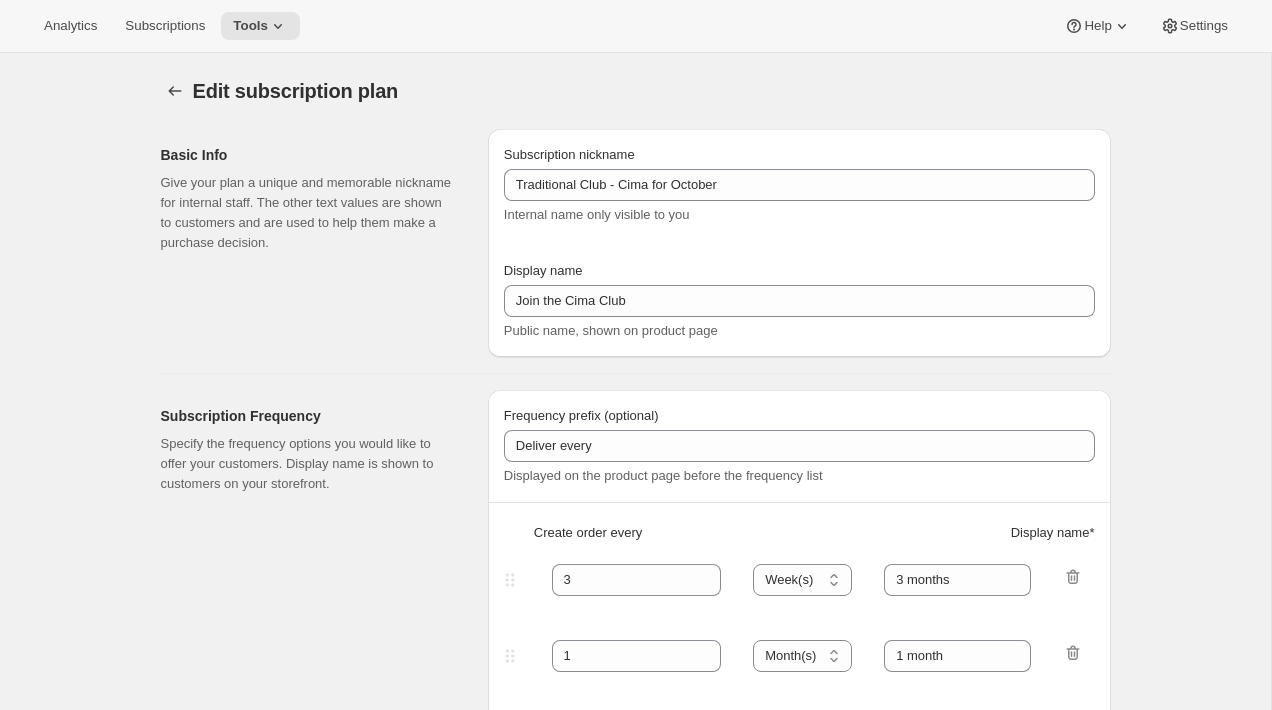 select on "YEARDAY" 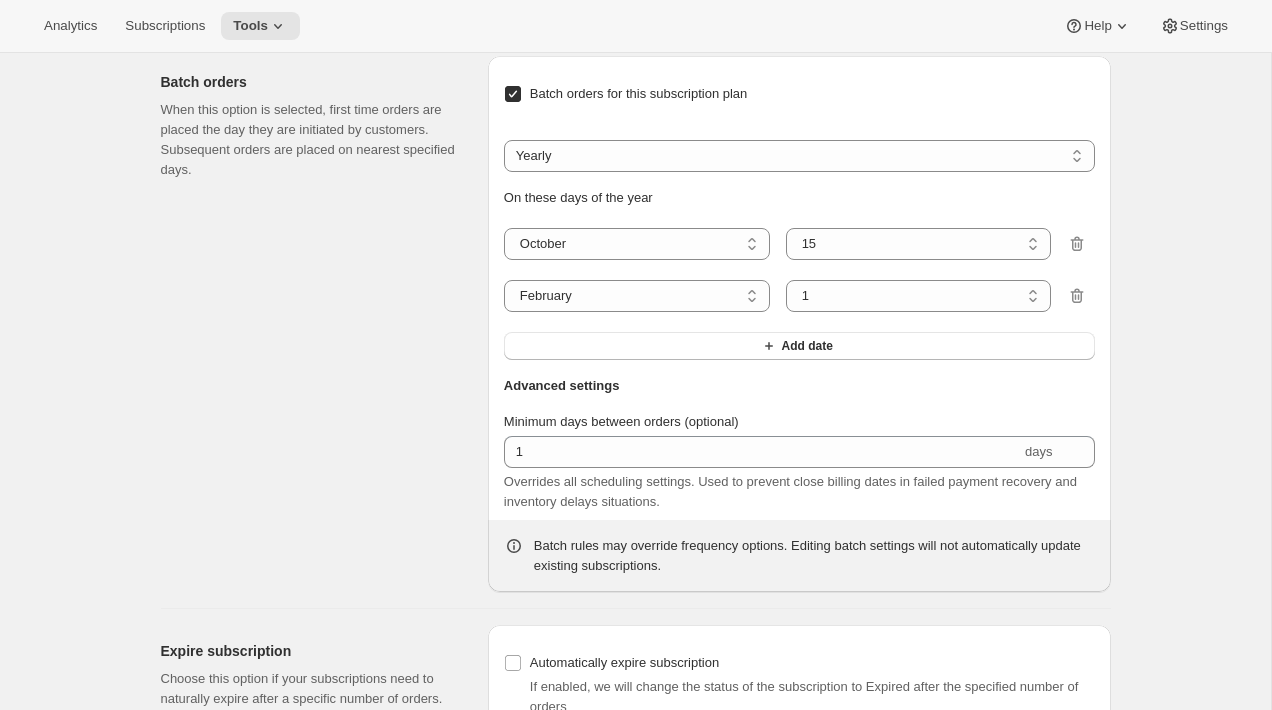 scroll, scrollTop: 1577, scrollLeft: 0, axis: vertical 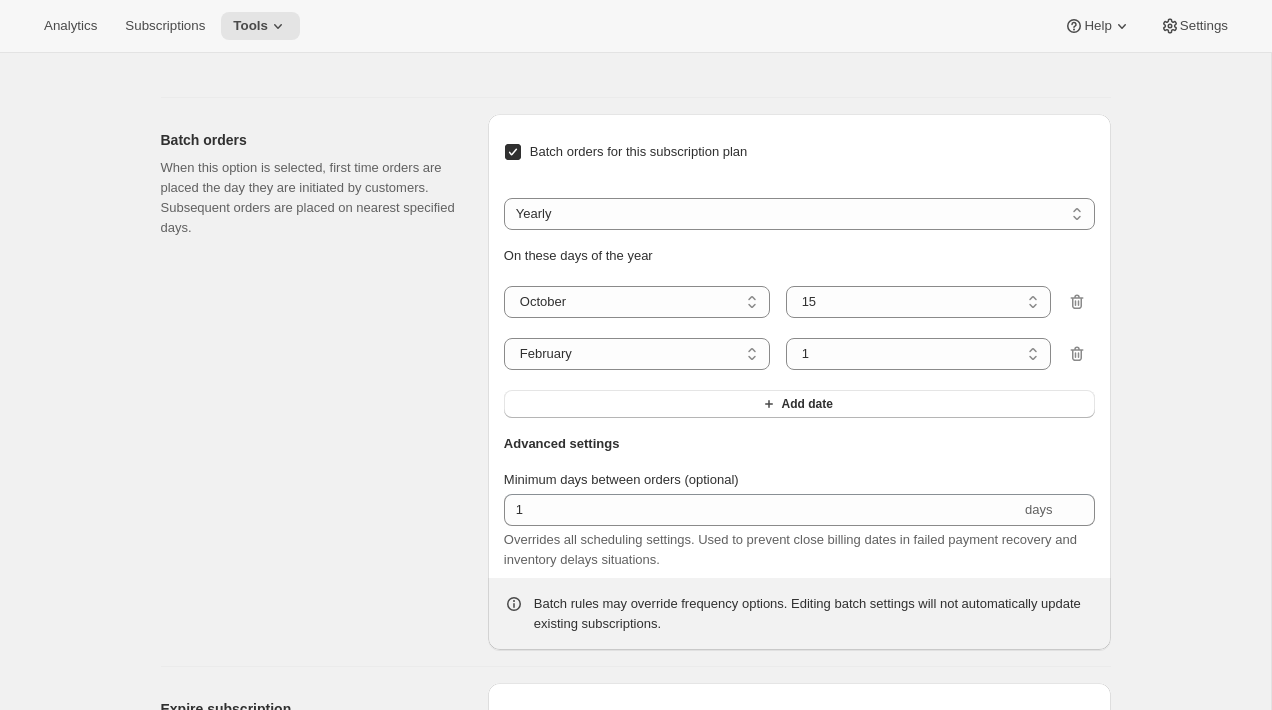 click on "Batch orders When this option is selected, first time orders are placed the day they are initiated by customers. Subsequent orders are placed on nearest specified days." at bounding box center (316, 382) 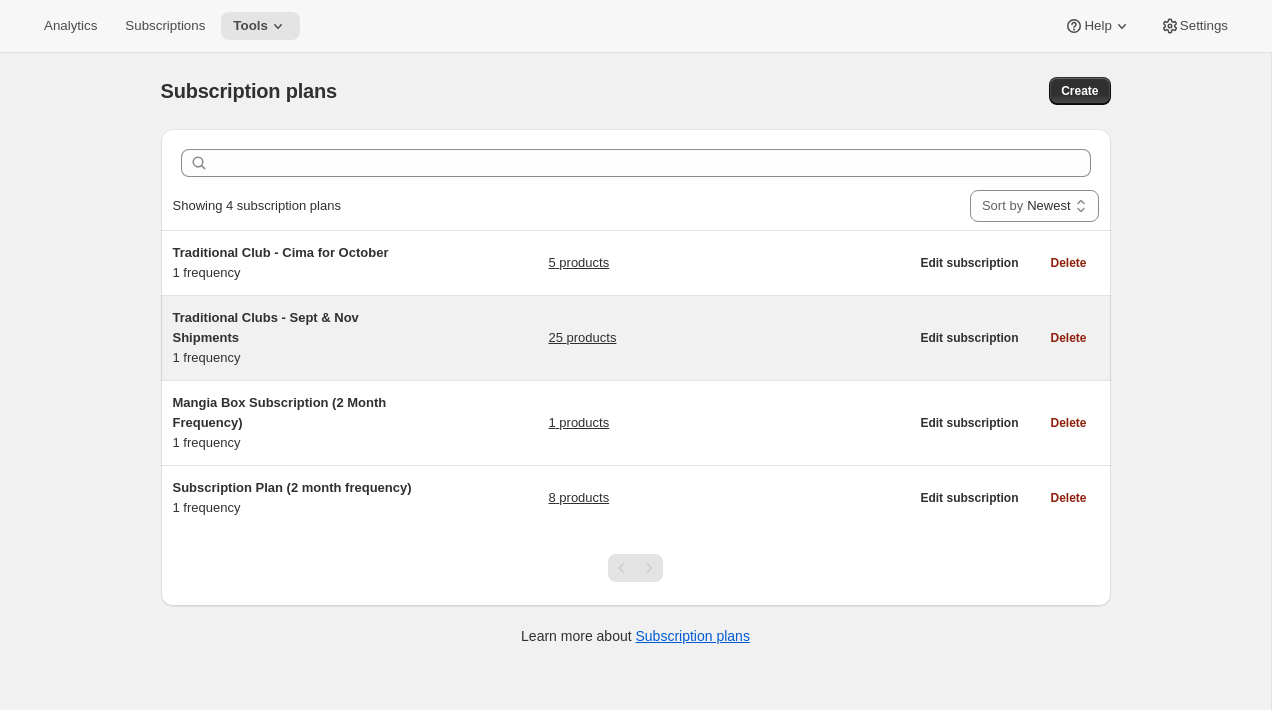 click on "Traditional Clubs - Sept & Nov Shipments" at bounding box center [298, 328] 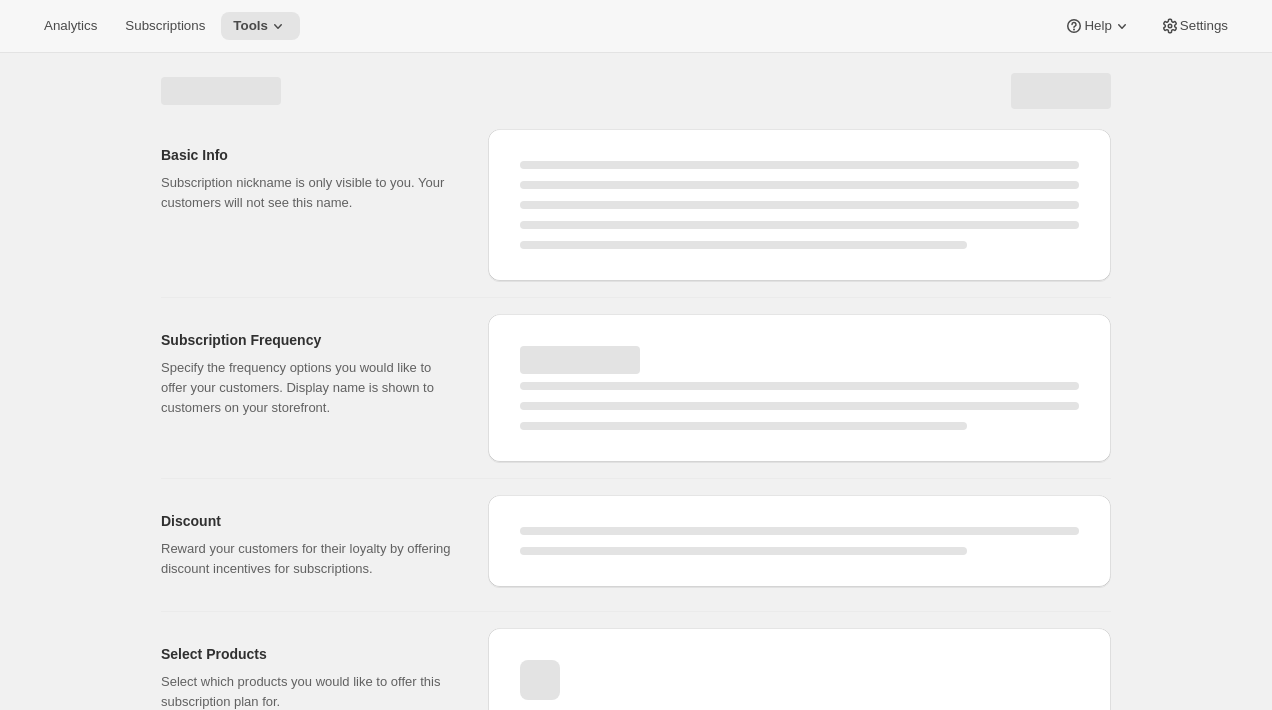select on "WEEK" 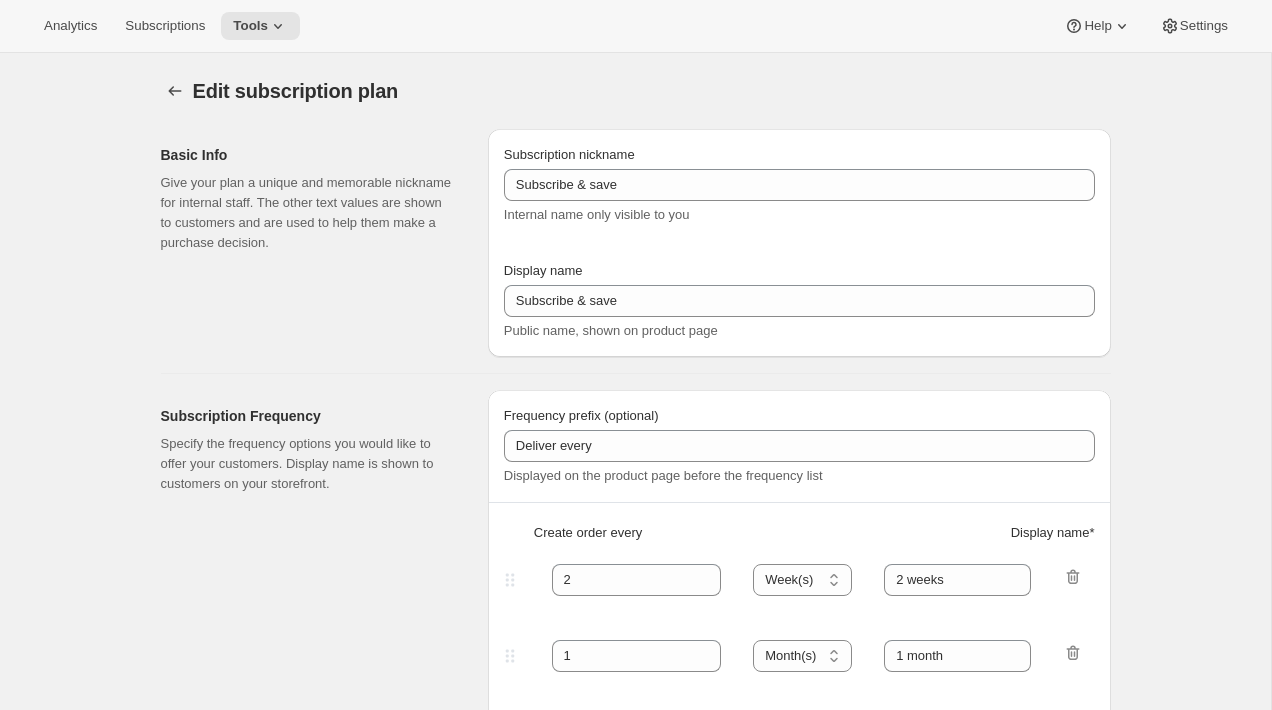 type on "Traditional Clubs - Sept & Nov Shipments" 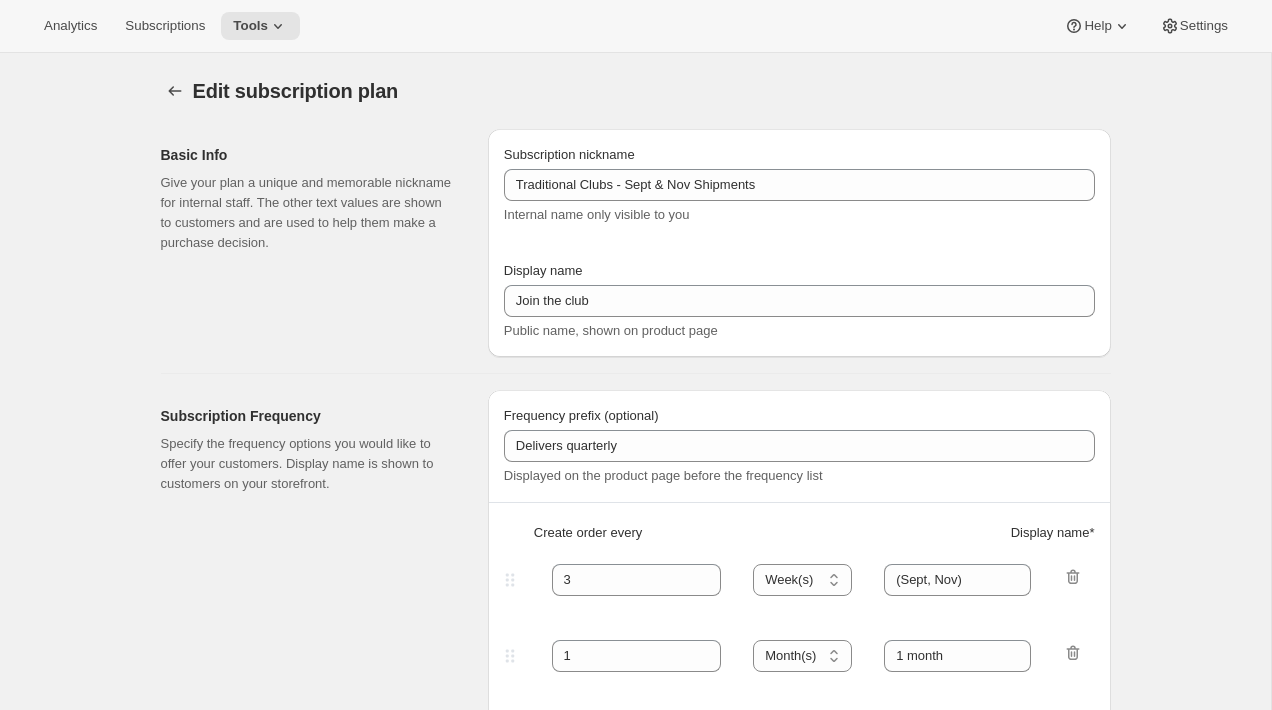 select on "YEARDAY" 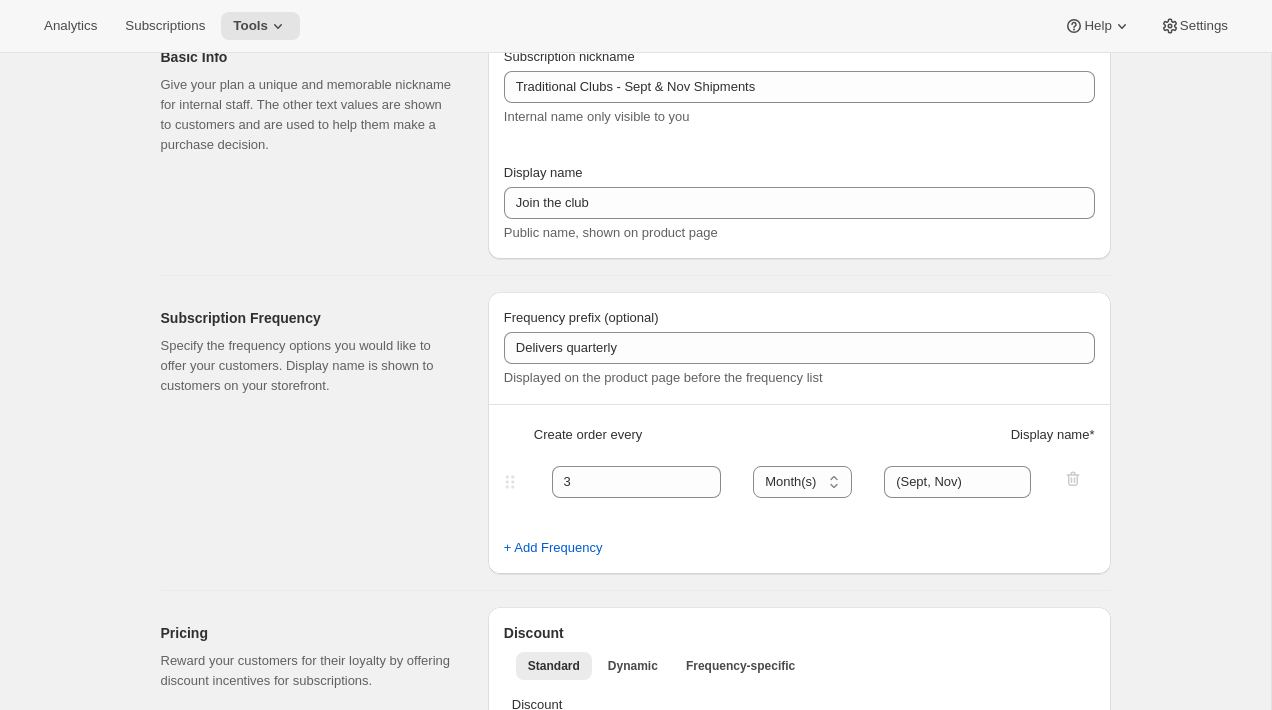 scroll, scrollTop: 0, scrollLeft: 0, axis: both 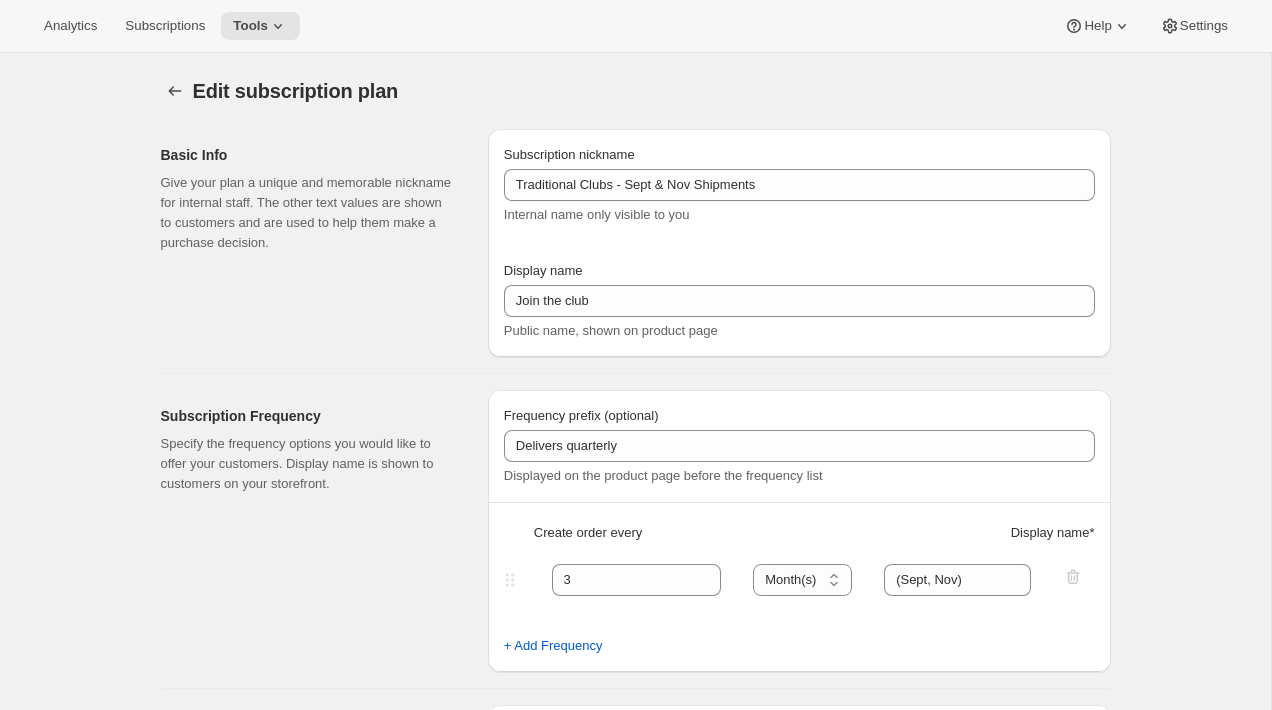 click on "Subscription nickname Traditional Clubs - Sept & Nov Shipments Internal name only visible to you" at bounding box center (799, 185) 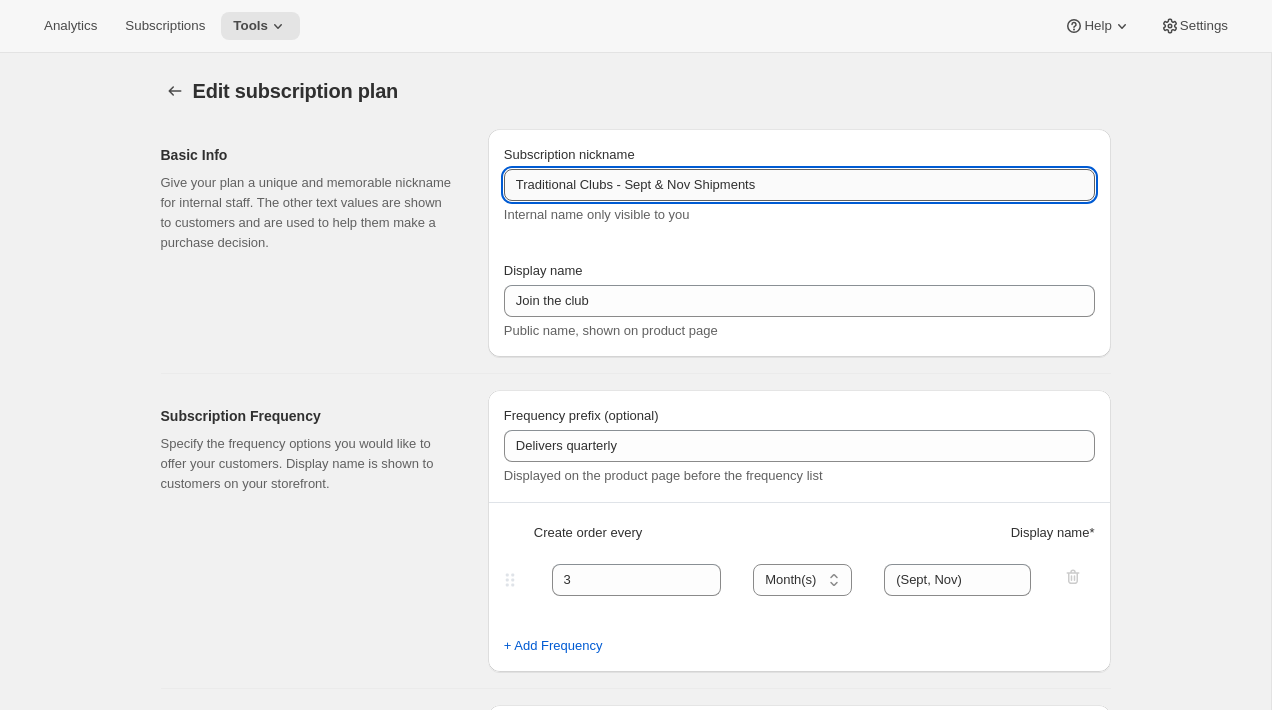 click on "Traditional Clubs - Sept & Nov Shipments" at bounding box center (799, 185) 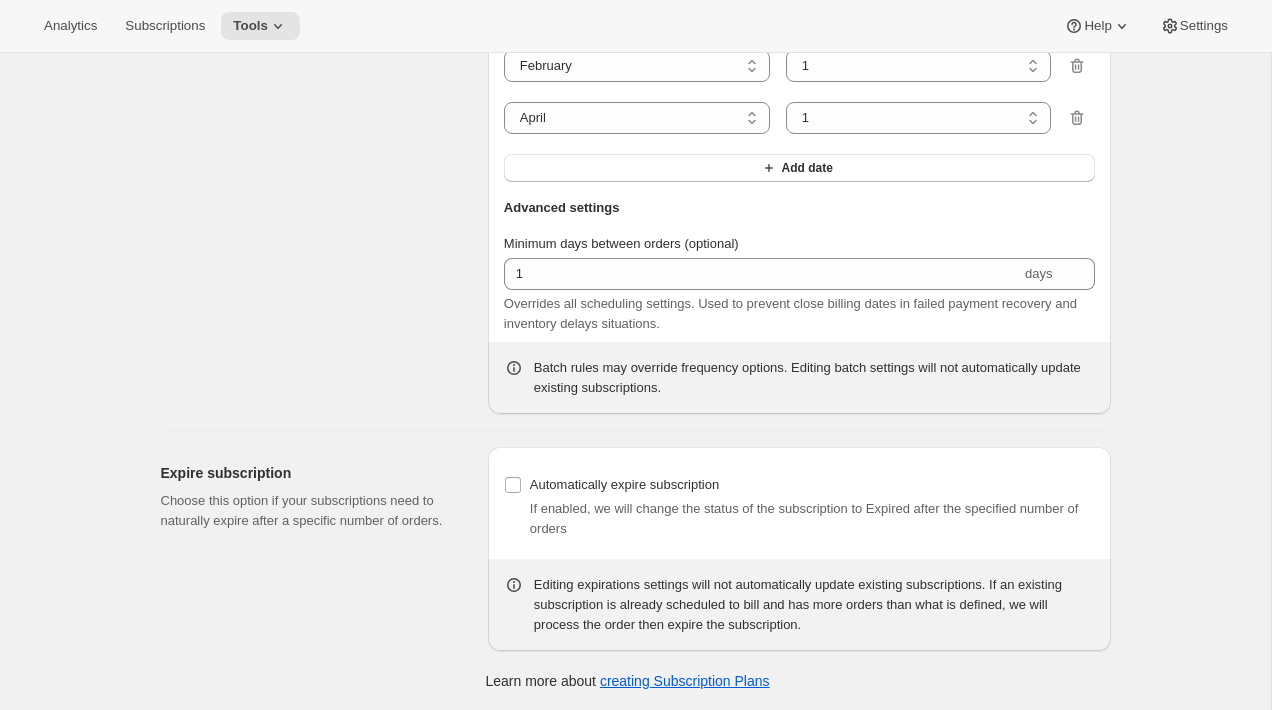scroll, scrollTop: 2672, scrollLeft: 0, axis: vertical 